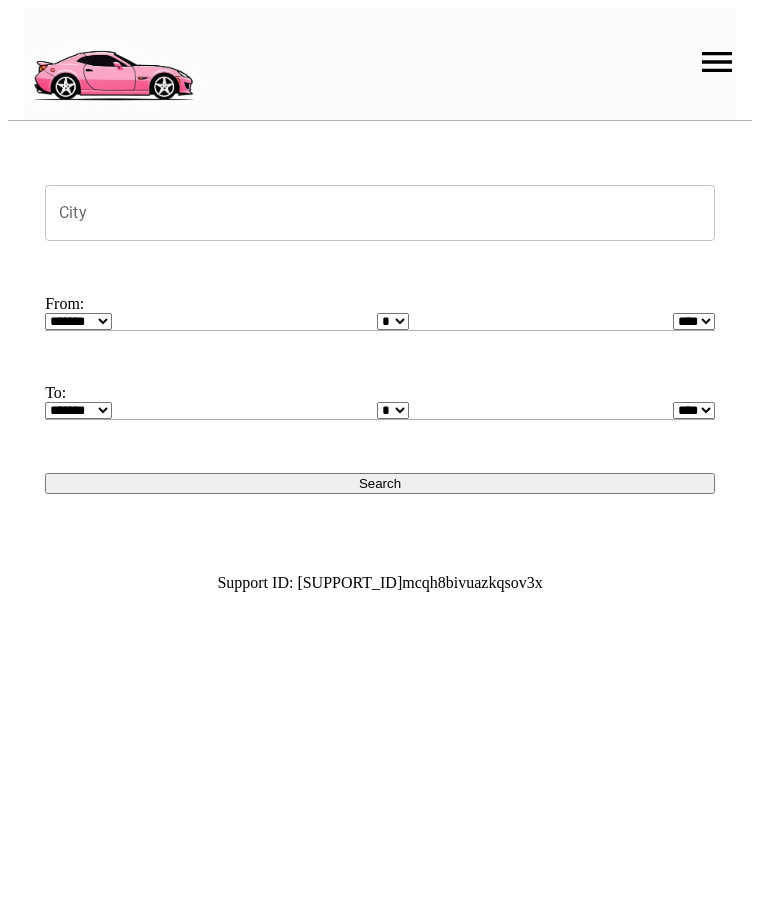 scroll, scrollTop: 0, scrollLeft: 0, axis: both 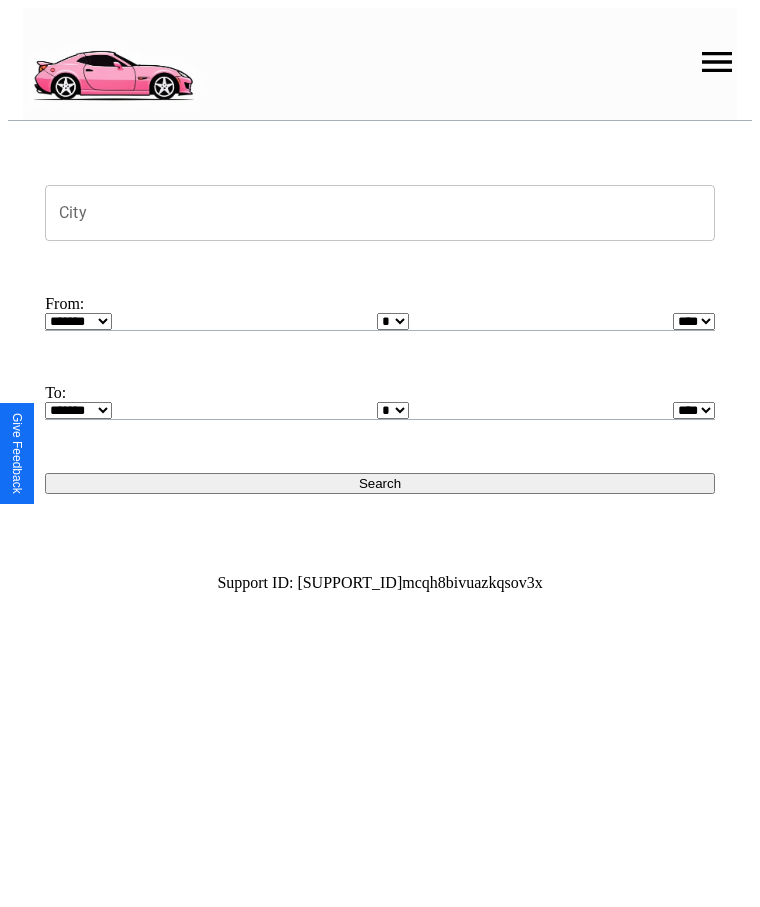 click at bounding box center [717, 62] 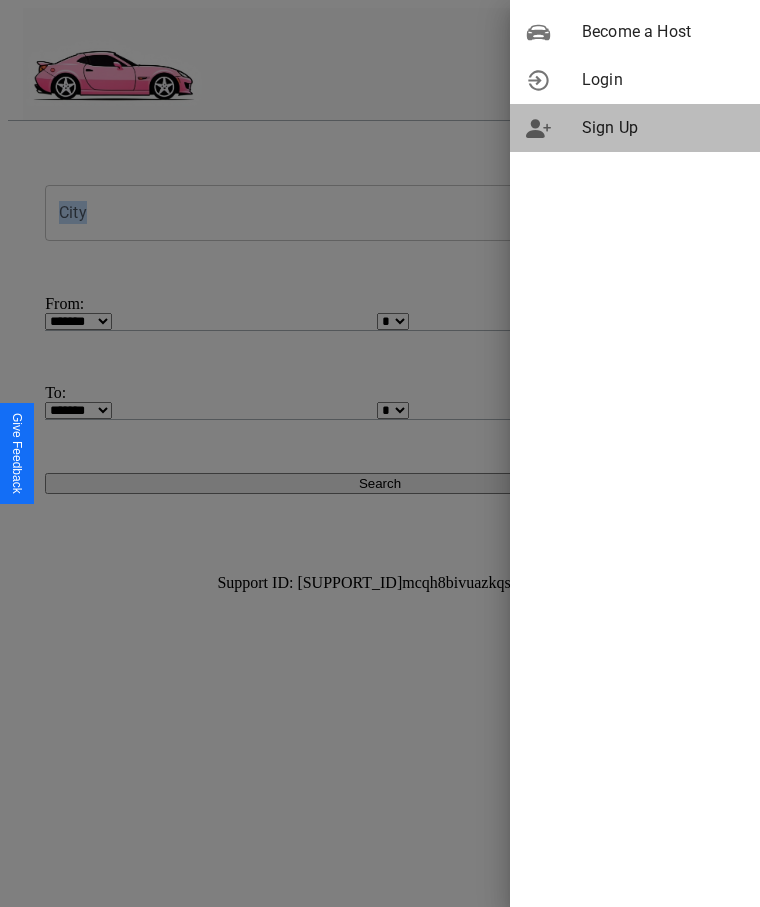 click on "Sign Up" at bounding box center [663, 128] 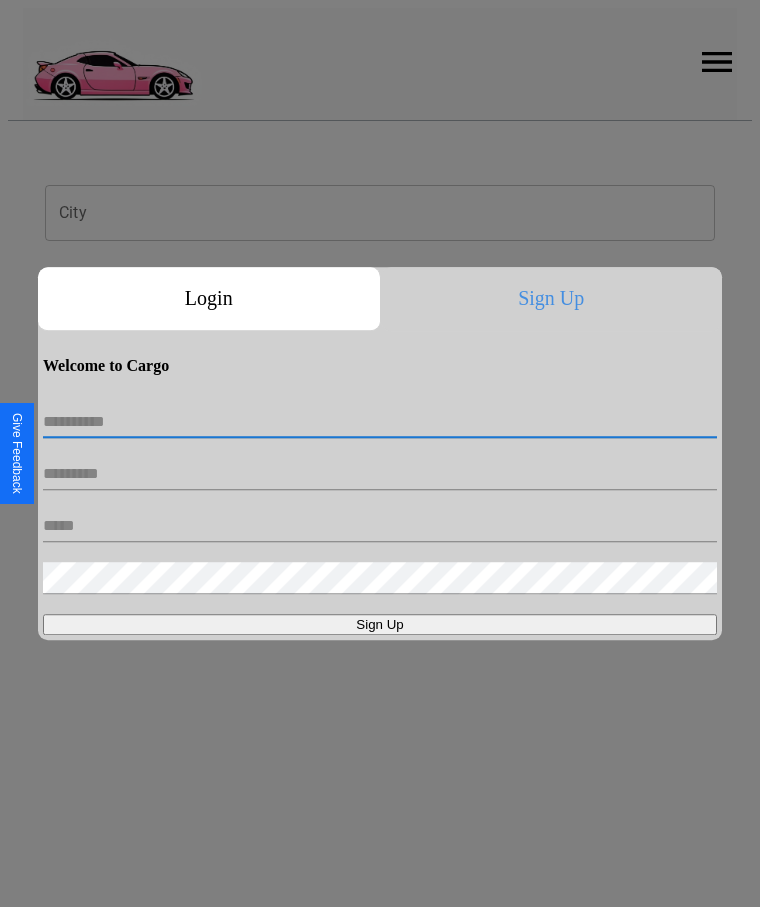 click at bounding box center (380, 422) 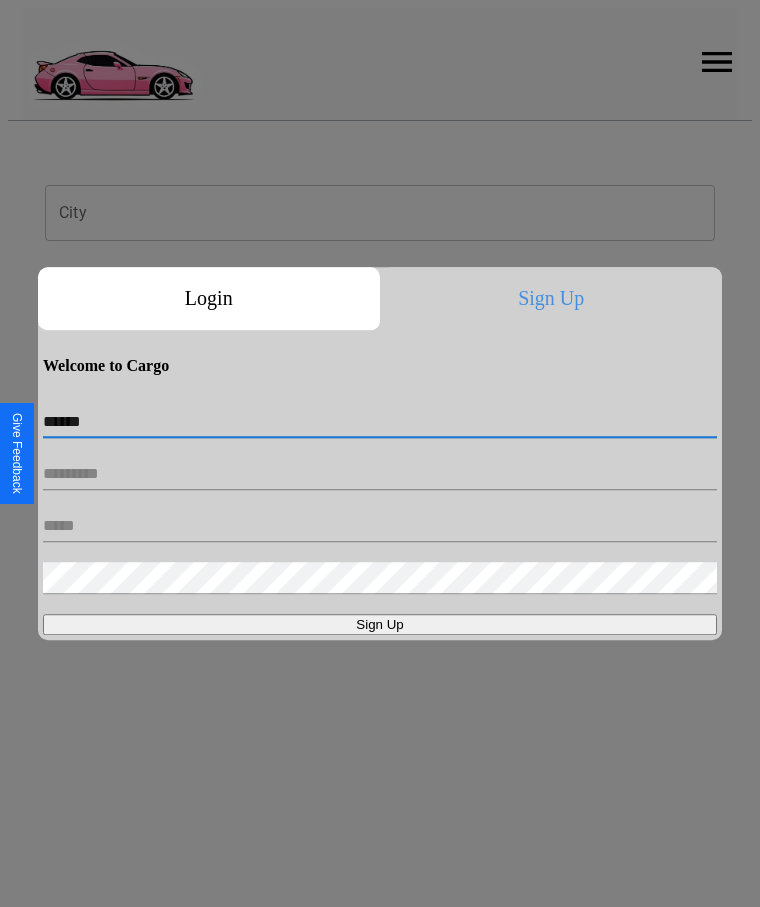 type on "******" 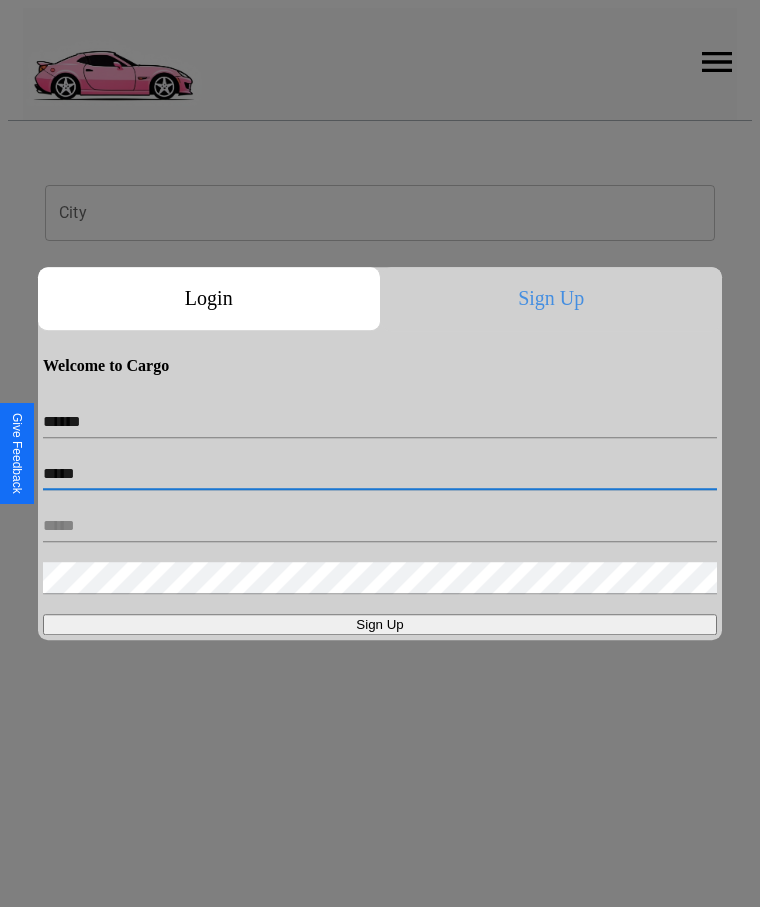 type on "*****" 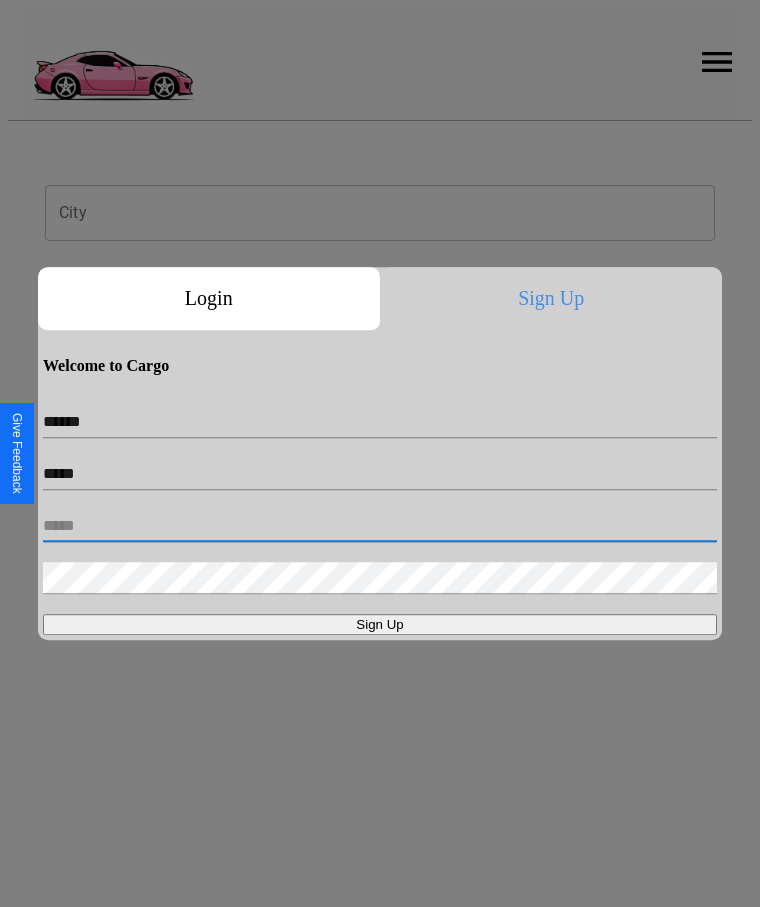 click at bounding box center (380, 526) 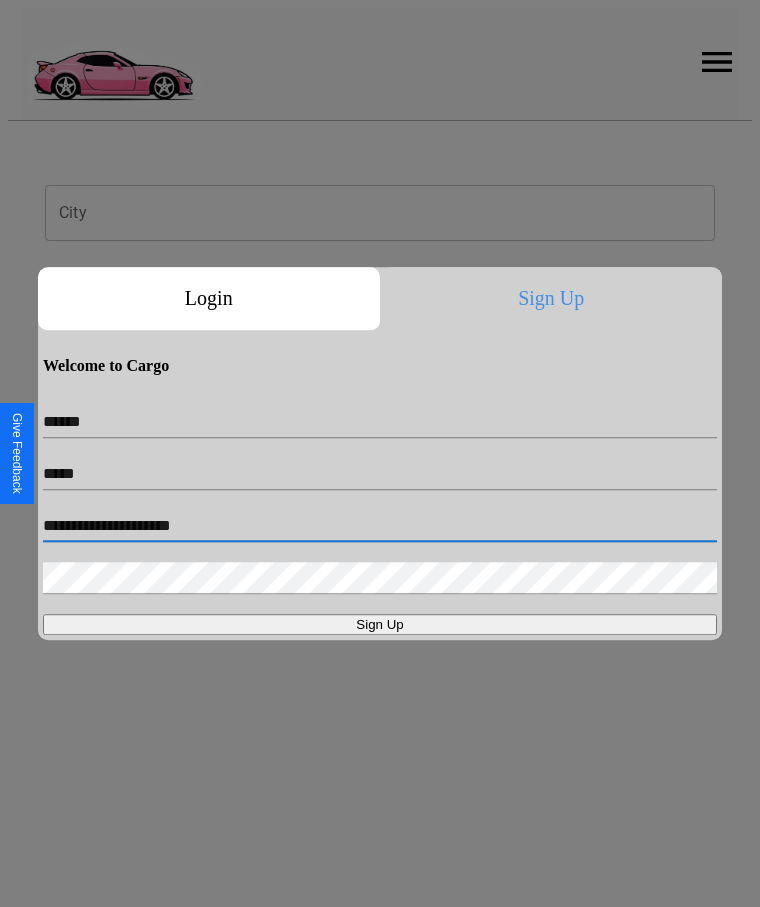 type on "**********" 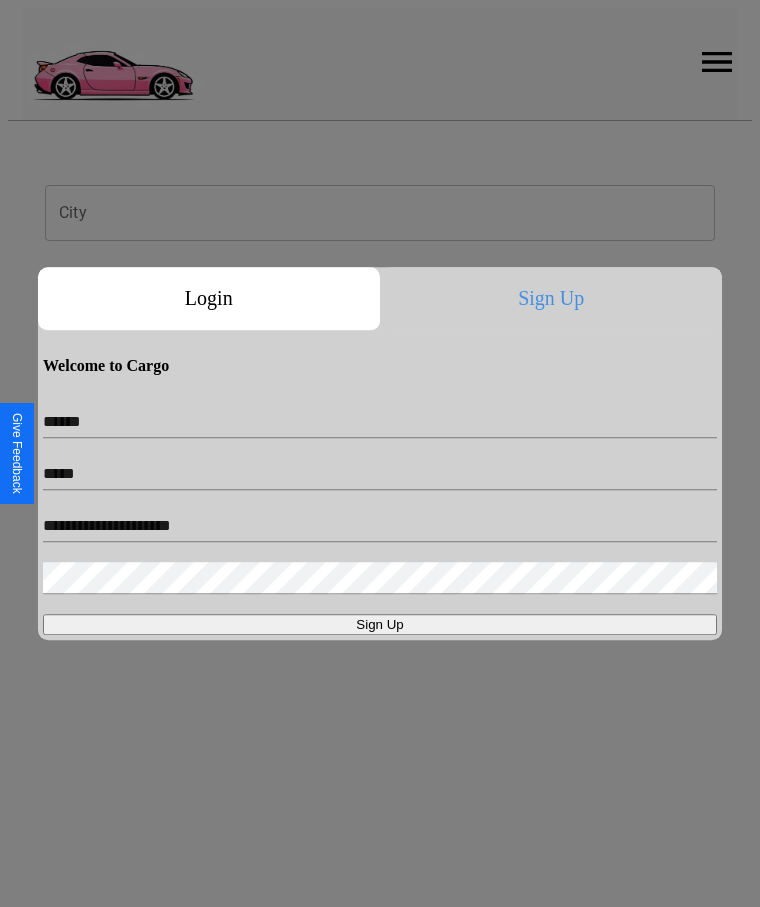 click on "Sign Up" at bounding box center [380, 624] 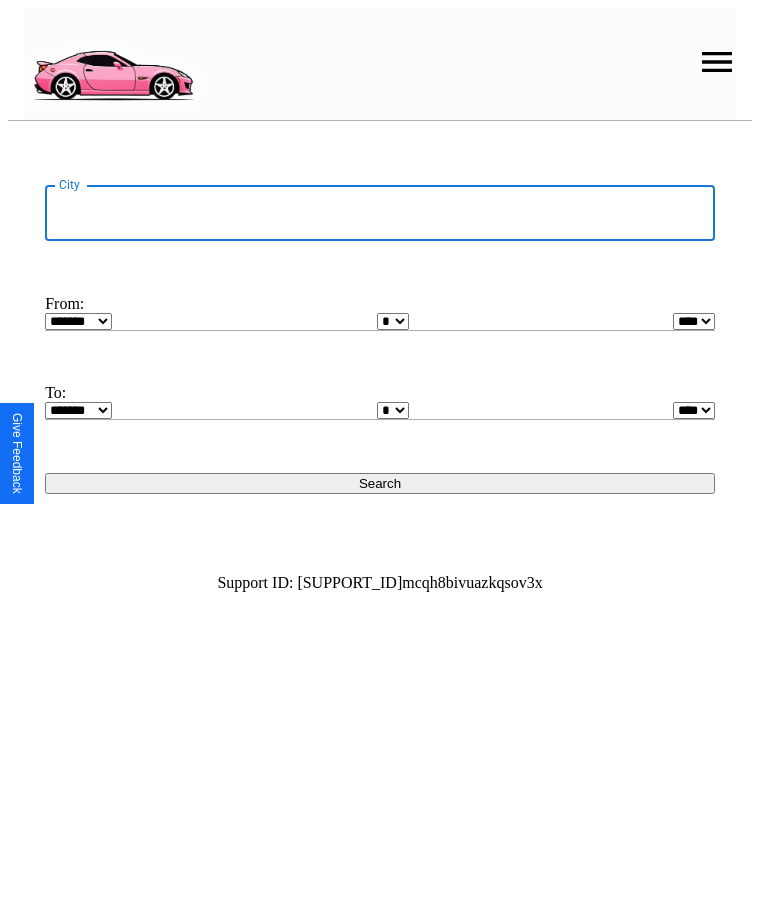 click on "City" at bounding box center [380, 213] 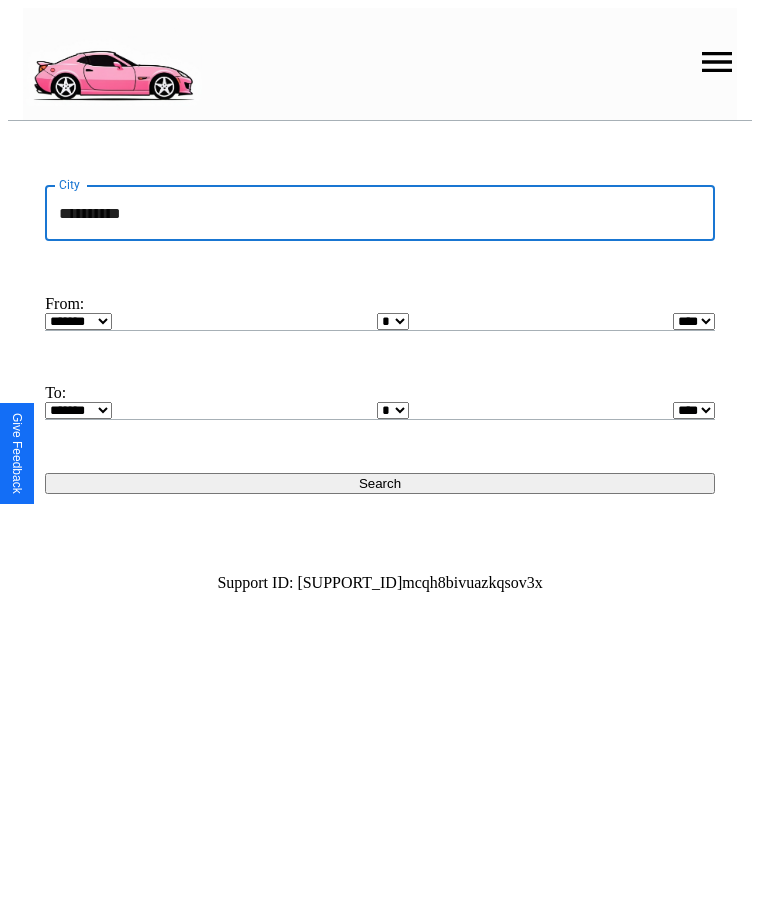 type on "**********" 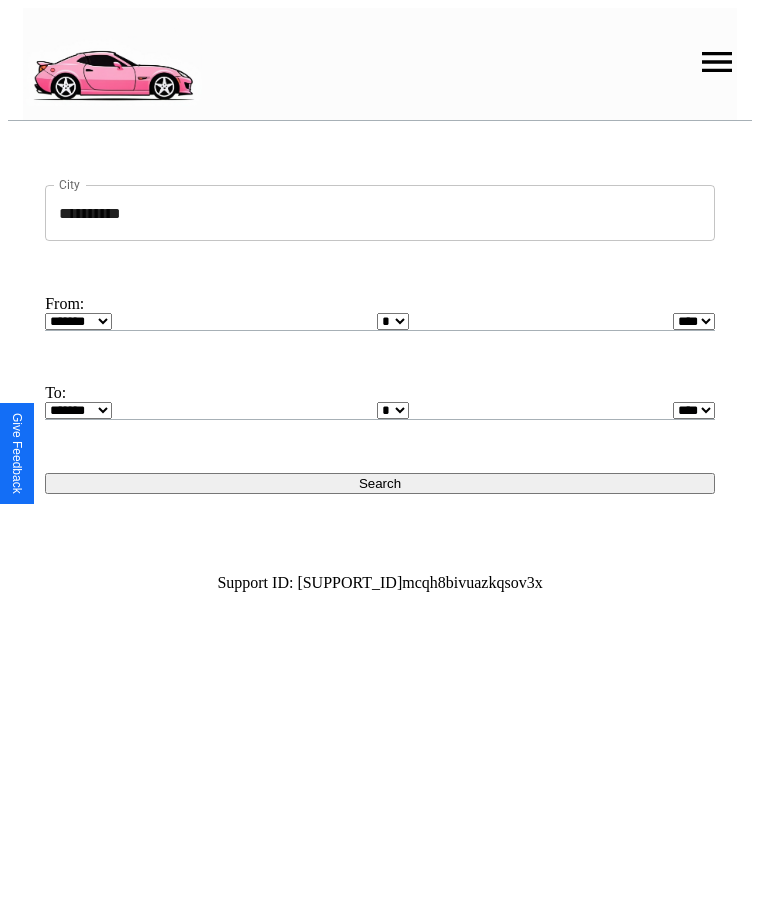 click on "******* ******** ***** ***** *** **** **** ****** ********* ******* ******** ********" at bounding box center (78, 321) 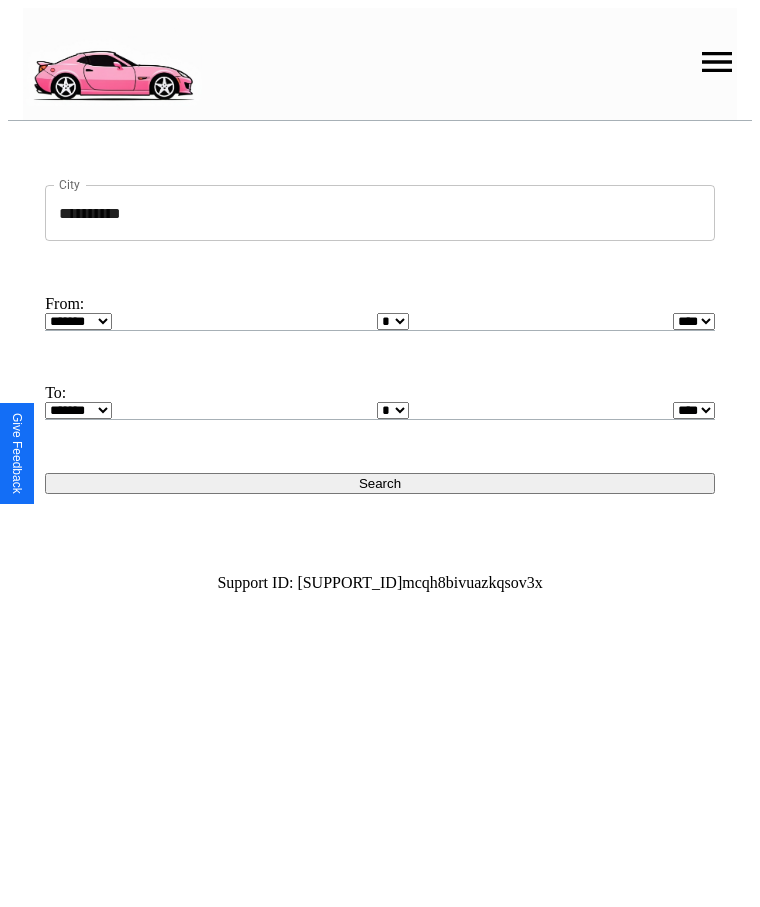 click on "* * * * * * * * * ** ** ** ** ** ** ** ** ** ** ** ** ** ** ** ** ** ** ** ** **" at bounding box center [393, 321] 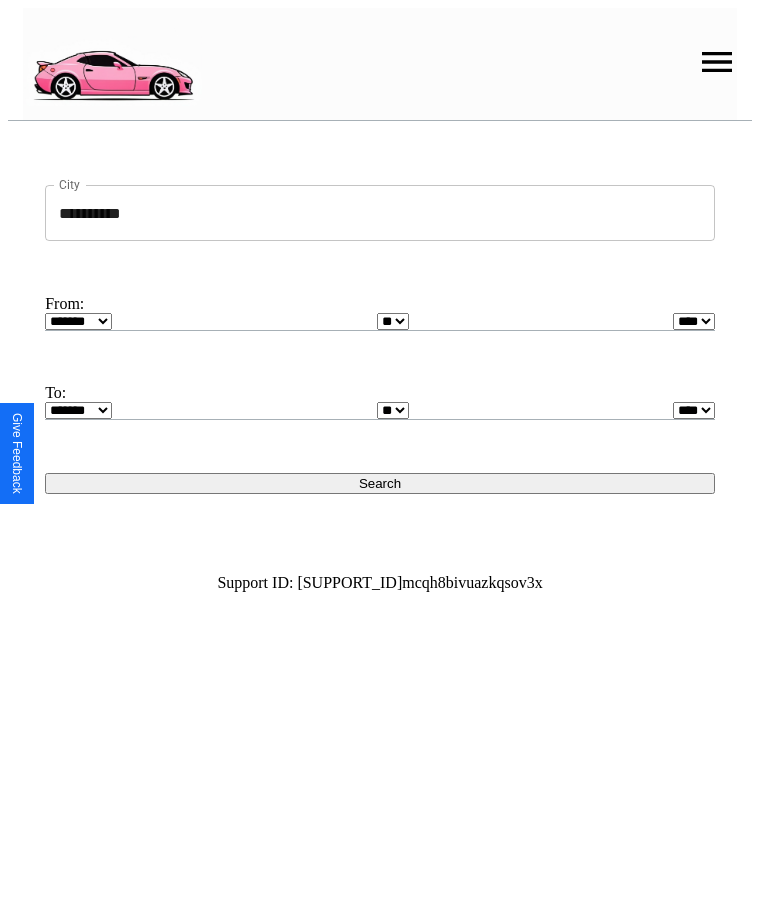 click on "* * * * * * * * * ** ** ** ** ** ** ** ** ** ** ** ** ** ** ** ** ** ** ** ** **" at bounding box center [393, 410] 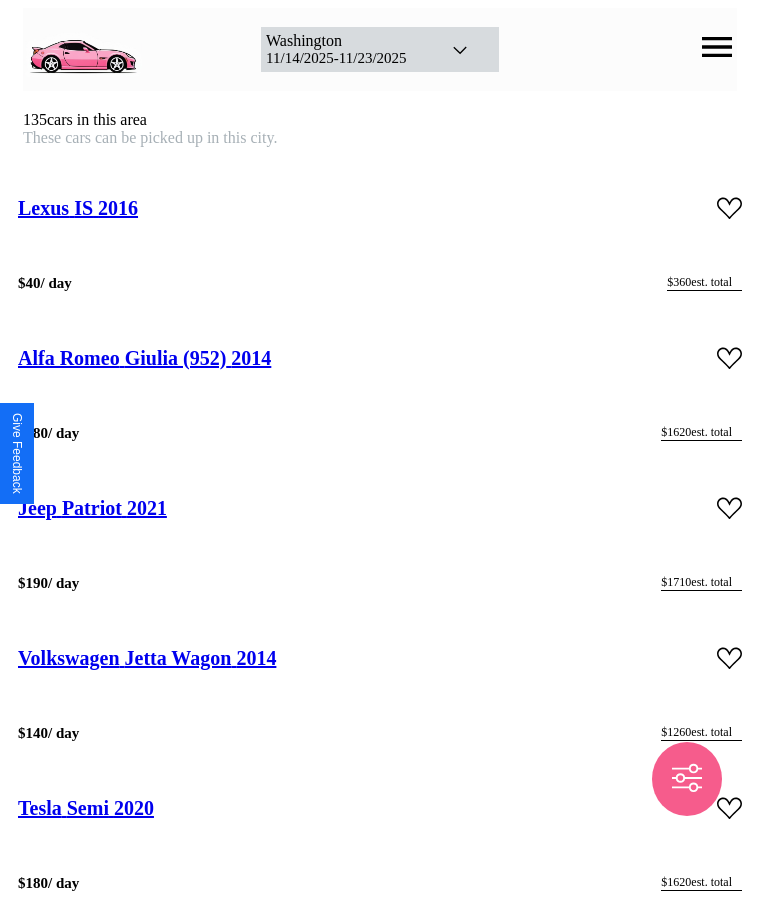 scroll, scrollTop: 25488, scrollLeft: 0, axis: vertical 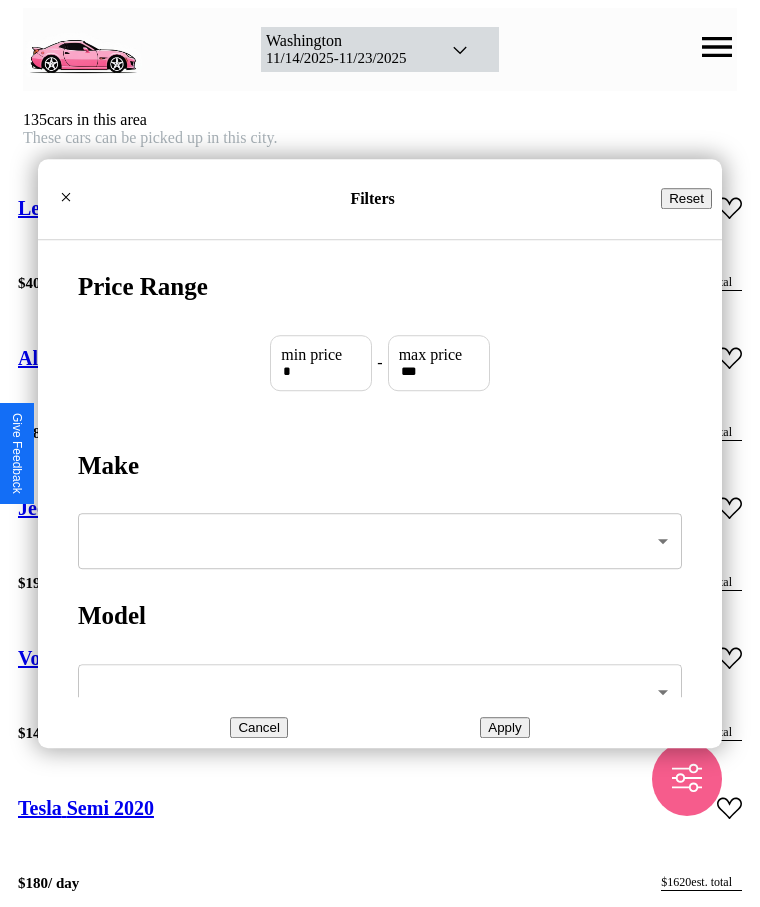click on "Reset" at bounding box center (686, 198) 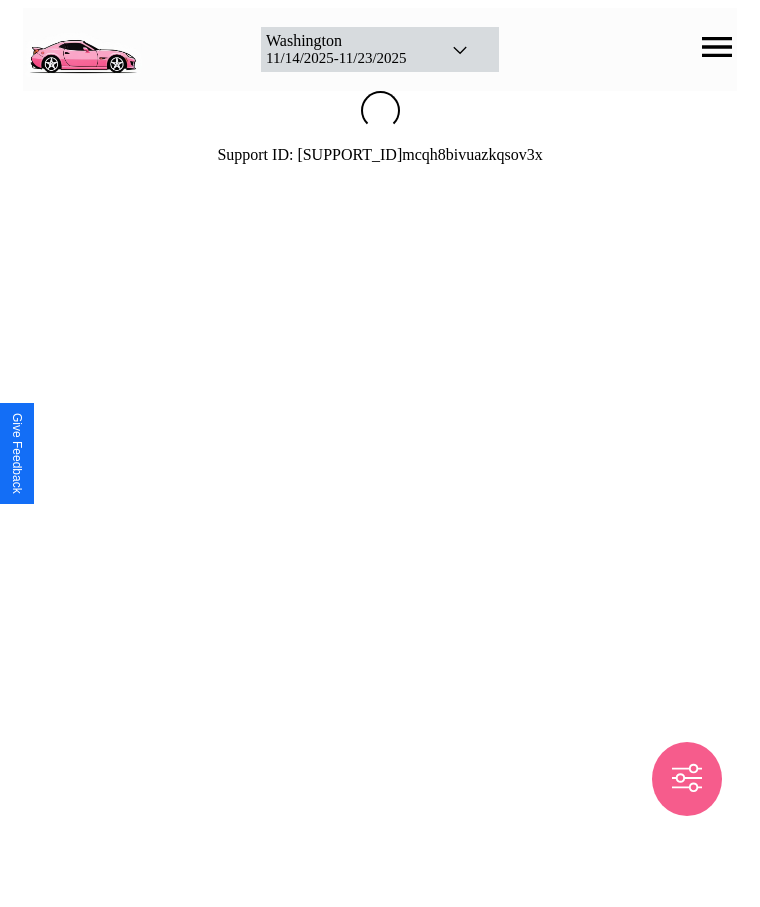 scroll, scrollTop: 0, scrollLeft: 0, axis: both 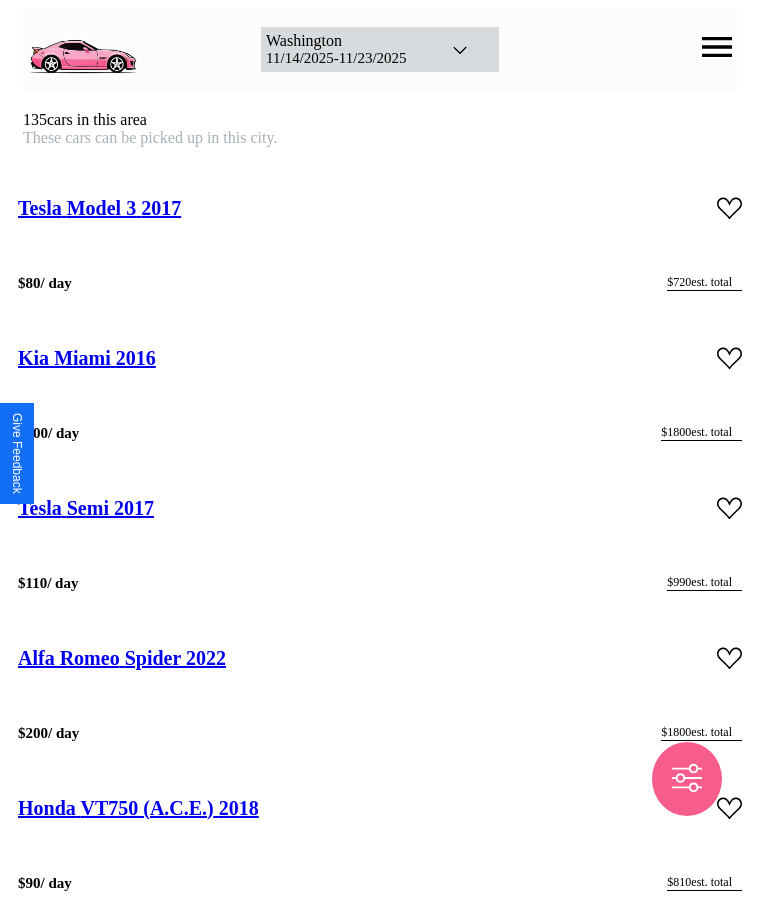 click on "Washington [DATE]  -  [DATE] [NUMBER]  cars in this area Tesla   Model 3   [YEAR] $ [PRICE]  / day $ [PRICE]  est. total Kia   [CITY]   [YEAR] $ [PRICE]  / day $ [PRICE]  est. total Tesla   Semi   [YEAR] $ [PRICE]  / day $ [PRICE]  est. total Alfa Romeo   Spider   [YEAR] $ [PRICE]  / day $ [PRICE]  est. total Honda   VT750 (A.C.E.)   [YEAR] $ [PRICE]  / day $ [PRICE]  est. total Subaru   Loyale   [YEAR] $ [PRICE]  / day $ [PRICE]  est. total Kia   K4   [YEAR] $ [PRICE]  / day $ [PRICE]  est. total Volvo   NR64   [YEAR] $ [PRICE]  / day $ [PRICE]  est. total Ferrari   12Cilindri Spider   [YEAR] $ [PRICE]  / day $ [PRICE]  est. total Jaguar   X-Type   [YEAR] $ [PRICE]  / day $ [PRICE]  est. total Nissan   Cube   [YEAR] $ [PRICE]  / day $ [PRICE]  est. total Toyota   Scion tC   [YEAR] $ [PRICE]  / day $ [PRICE]  est. total Chrysler   200   [YEAR] $ [PRICE]  / day $ [PRICE]  est. total Subaru   Forester   [YEAR] $ [PRICE]  / day $ [PRICE]  est. total Hummer   H2   [YEAR] $ [PRICE]  / day $ [PRICE]  est. total Jaguar   I-PACE   [YEAR] $ [PRICE]  / day $ [PRICE]  est. total Land Rover   Freelander   [YEAR] $ [PRICE]  / day" at bounding box center (380, 10237) 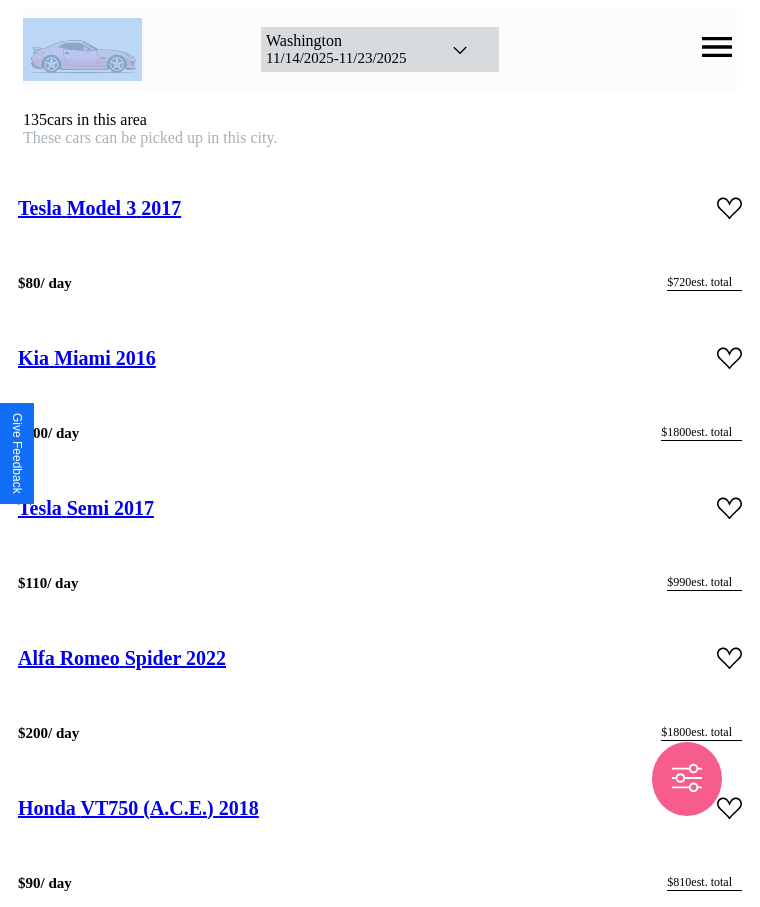 click on "Washington [DATE]  -  [DATE] [NUMBER]  cars in this area Tesla   Model 3   [YEAR] $ [PRICE]  / day $ [PRICE]  est. total Kia   [CITY]   [YEAR] $ [PRICE]  / day $ [PRICE]  est. total Tesla   Semi   [YEAR] $ [PRICE]  / day $ [PRICE]  est. total Alfa Romeo   Spider   [YEAR] $ [PRICE]  / day $ [PRICE]  est. total Honda   VT750 (A.C.E.)   [YEAR] $ [PRICE]  / day $ [PRICE]  est. total Subaru   Loyale   [YEAR] $ [PRICE]  / day $ [PRICE]  est. total Kia   K4   [YEAR] $ [PRICE]  / day $ [PRICE]  est. total Volvo   NR64   [YEAR] $ [PRICE]  / day $ [PRICE]  est. total Ferrari   12Cilindri Spider   [YEAR] $ [PRICE]  / day $ [PRICE]  est. total Jaguar   X-Type   [YEAR] $ [PRICE]  / day $ [PRICE]  est. total Nissan   Cube   [YEAR] $ [PRICE]  / day $ [PRICE]  est. total Toyota   Scion tC   [YEAR] $ [PRICE]  / day $ [PRICE]  est. total Chrysler   200   [YEAR] $ [PRICE]  / day $ [PRICE]  est. total Subaru   Forester   [YEAR] $ [PRICE]  / day $ [PRICE]  est. total Hummer   H2   [YEAR] $ [PRICE]  / day $ [PRICE]  est. total Jaguar   I-PACE   [YEAR] $ [PRICE]  / day $ [PRICE]  est. total Land Rover   Freelander   [YEAR] $ [PRICE]  / day" at bounding box center (380, 10237) 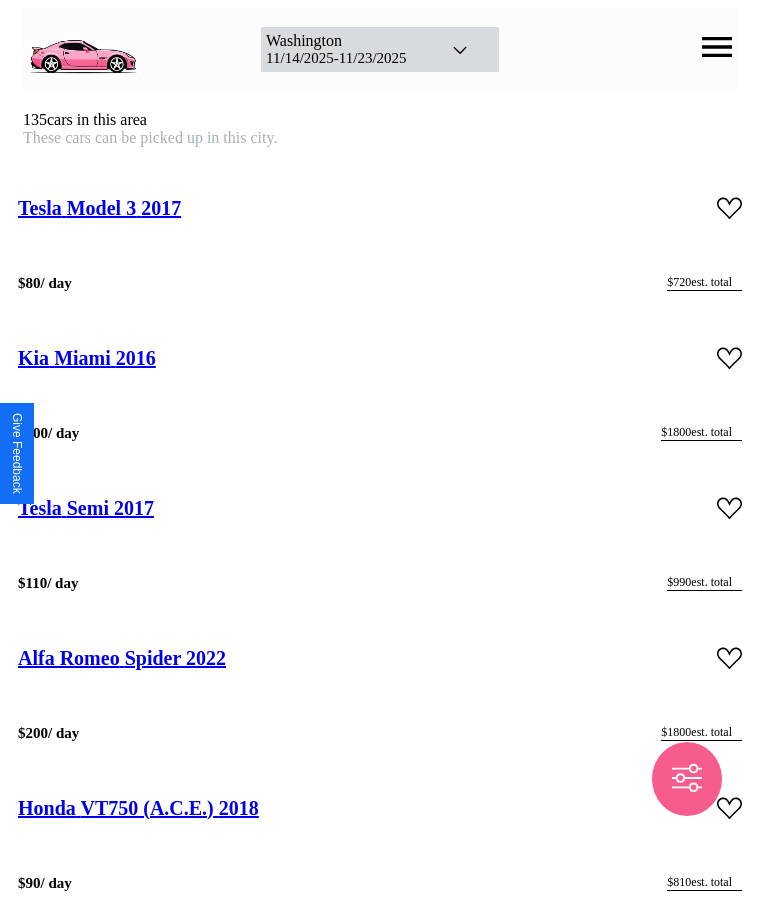 click on "Washington [DATE]  -  [DATE] [NUMBER]  cars in this area Tesla   Model 3   [YEAR] $ [PRICE]  / day $ [PRICE]  est. total Kia   [CITY]   [YEAR] $ [PRICE]  / day $ [PRICE]  est. total Tesla   Semi   [YEAR] $ [PRICE]  / day $ [PRICE]  est. total Alfa Romeo   Spider   [YEAR] $ [PRICE]  / day $ [PRICE]  est. total Honda   VT750 (A.C.E.)   [YEAR] $ [PRICE]  / day $ [PRICE]  est. total Subaru   Loyale   [YEAR] $ [PRICE]  / day $ [PRICE]  est. total Kia   K4   [YEAR] $ [PRICE]  / day $ [PRICE]  est. total Volvo   NR64   [YEAR] $ [PRICE]  / day $ [PRICE]  est. total Ferrari   12Cilindri Spider   [YEAR] $ [PRICE]  / day $ [PRICE]  est. total Jaguar   X-Type   [YEAR] $ [PRICE]  / day $ [PRICE]  est. total Nissan   Cube   [YEAR] $ [PRICE]  / day $ [PRICE]  est. total Toyota   Scion tC   [YEAR] $ [PRICE]  / day $ [PRICE]  est. total Chrysler   200   [YEAR] $ [PRICE]  / day $ [PRICE]  est. total Subaru   Forester   [YEAR] $ [PRICE]  / day $ [PRICE]  est. total Hummer   H2   [YEAR] $ [PRICE]  / day $ [PRICE]  est. total Jaguar   I-PACE   [YEAR] $ [PRICE]  / day $ [PRICE]  est. total Land Rover   Freelander   [YEAR] $ [PRICE]  / day" at bounding box center [380, 10237] 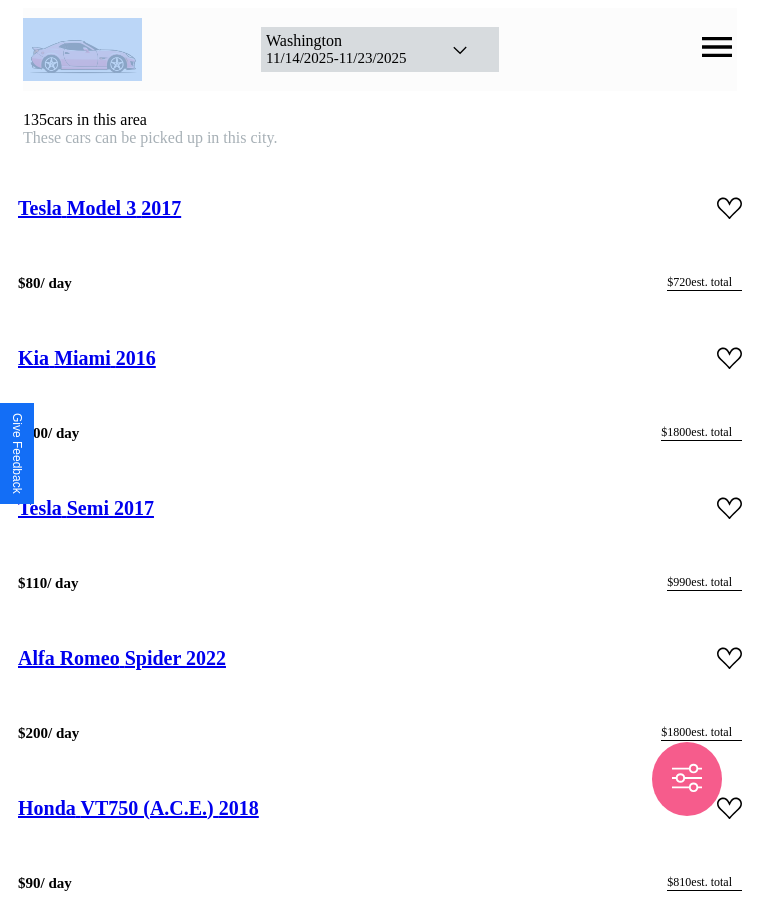 click on "Washington [DATE]  -  [DATE] [NUMBER]  cars in this area Tesla   Model 3   [YEAR] $ [PRICE]  / day $ [PRICE]  est. total Kia   [CITY]   [YEAR] $ [PRICE]  / day $ [PRICE]  est. total Tesla   Semi   [YEAR] $ [PRICE]  / day $ [PRICE]  est. total Alfa Romeo   Spider   [YEAR] $ [PRICE]  / day $ [PRICE]  est. total Honda   VT750 (A.C.E.)   [YEAR] $ [PRICE]  / day $ [PRICE]  est. total Subaru   Loyale   [YEAR] $ [PRICE]  / day $ [PRICE]  est. total Kia   K4   [YEAR] $ [PRICE]  / day $ [PRICE]  est. total Volvo   NR64   [YEAR] $ [PRICE]  / day $ [PRICE]  est. total Ferrari   12Cilindri Spider   [YEAR] $ [PRICE]  / day $ [PRICE]  est. total Jaguar   X-Type   [YEAR] $ [PRICE]  / day $ [PRICE]  est. total Nissan   Cube   [YEAR] $ [PRICE]  / day $ [PRICE]  est. total Toyota   Scion tC   [YEAR] $ [PRICE]  / day $ [PRICE]  est. total Chrysler   200   [YEAR] $ [PRICE]  / day $ [PRICE]  est. total Subaru   Forester   [YEAR] $ [PRICE]  / day $ [PRICE]  est. total Hummer   H2   [YEAR] $ [PRICE]  / day $ [PRICE]  est. total Jaguar   I-PACE   [YEAR] $ [PRICE]  / day $ [PRICE]  est. total Land Rover   Freelander   [YEAR] $ [PRICE]  / day" at bounding box center [380, 10237] 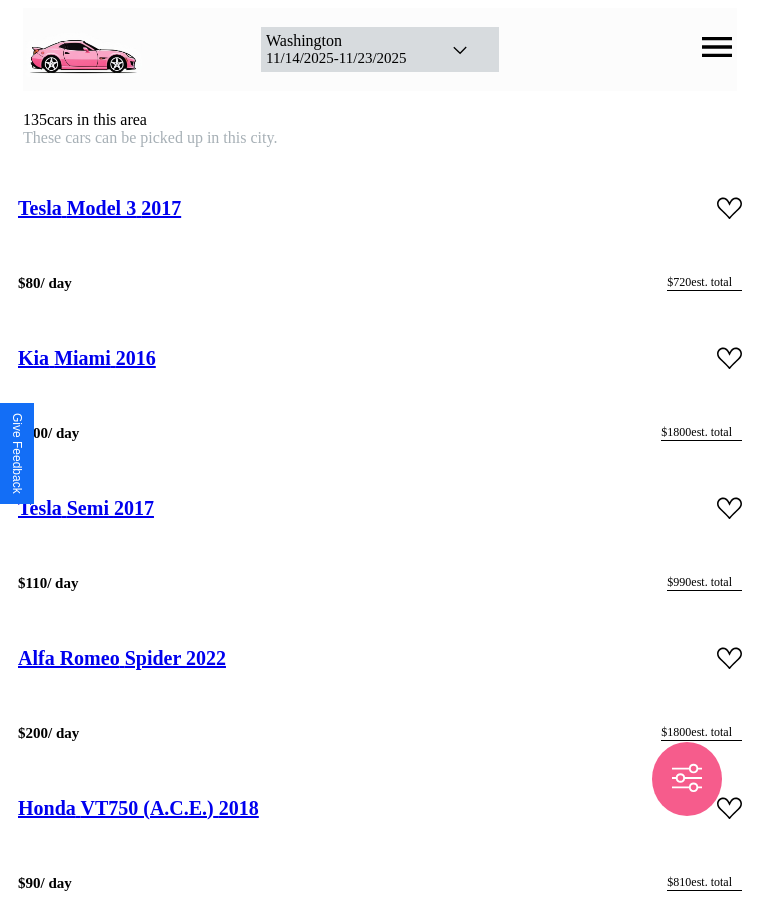 click on "Washington [DATE]  -  [DATE] [NUMBER]  cars in this area Tesla   Model 3   [YEAR] $ [PRICE]  / day $ [PRICE]  est. total Kia   [CITY]   [YEAR] $ [PRICE]  / day $ [PRICE]  est. total Tesla   Semi   [YEAR] $ [PRICE]  / day $ [PRICE]  est. total Alfa Romeo   Spider   [YEAR] $ [PRICE]  / day $ [PRICE]  est. total Honda   VT750 (A.C.E.)   [YEAR] $ [PRICE]  / day $ [PRICE]  est. total Subaru   Loyale   [YEAR] $ [PRICE]  / day $ [PRICE]  est. total Kia   K4   [YEAR] $ [PRICE]  / day $ [PRICE]  est. total Volvo   NR64   [YEAR] $ [PRICE]  / day $ [PRICE]  est. total Ferrari   12Cilindri Spider   [YEAR] $ [PRICE]  / day $ [PRICE]  est. total Jaguar   X-Type   [YEAR] $ [PRICE]  / day $ [PRICE]  est. total Nissan   Cube   [YEAR] $ [PRICE]  / day $ [PRICE]  est. total Toyota   Scion tC   [YEAR] $ [PRICE]  / day $ [PRICE]  est. total Chrysler   200   [YEAR] $ [PRICE]  / day $ [PRICE]  est. total Subaru   Forester   [YEAR] $ [PRICE]  / day $ [PRICE]  est. total Hummer   H2   [YEAR] $ [PRICE]  / day $ [PRICE]  est. total Jaguar   I-PACE   [YEAR] $ [PRICE]  / day $ [PRICE]  est. total Land Rover   Freelander   [YEAR] $ [PRICE]  / day" at bounding box center [380, 10237] 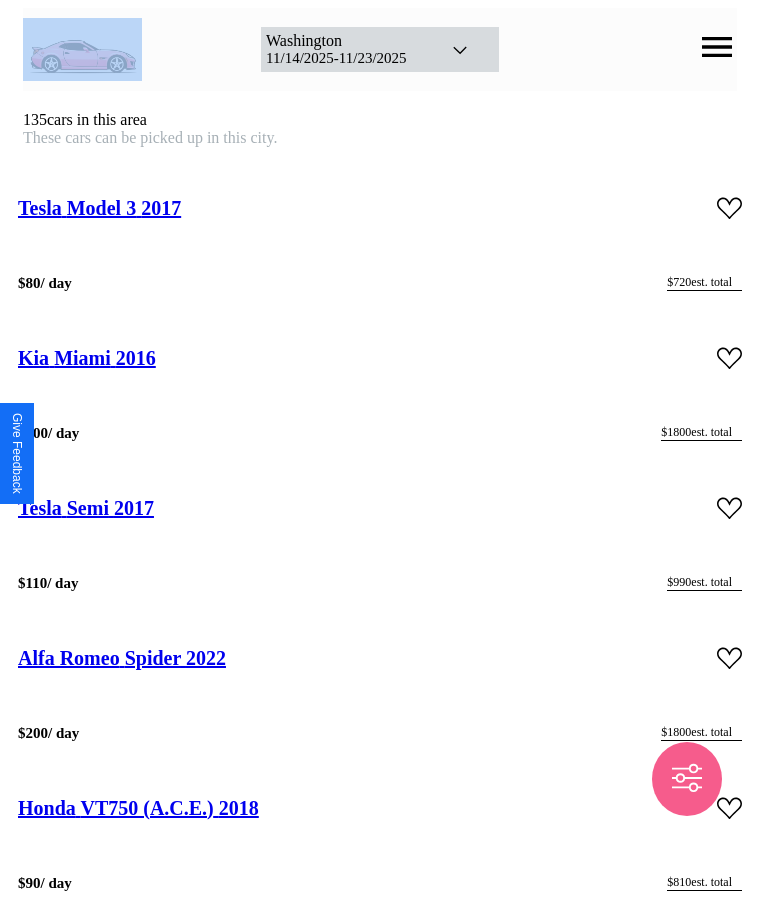 click on "Washington [DATE]  -  [DATE] [NUMBER]  cars in this area Tesla   Model 3   [YEAR] $ [PRICE]  / day $ [PRICE]  est. total Kia   [CITY]   [YEAR] $ [PRICE]  / day $ [PRICE]  est. total Tesla   Semi   [YEAR] $ [PRICE]  / day $ [PRICE]  est. total Alfa Romeo   Spider   [YEAR] $ [PRICE]  / day $ [PRICE]  est. total Honda   VT750 (A.C.E.)   [YEAR] $ [PRICE]  / day $ [PRICE]  est. total Subaru   Loyale   [YEAR] $ [PRICE]  / day $ [PRICE]  est. total Kia   K4   [YEAR] $ [PRICE]  / day $ [PRICE]  est. total Volvo   NR64   [YEAR] $ [PRICE]  / day $ [PRICE]  est. total Ferrari   12Cilindri Spider   [YEAR] $ [PRICE]  / day $ [PRICE]  est. total Jaguar   X-Type   [YEAR] $ [PRICE]  / day $ [PRICE]  est. total Nissan   Cube   [YEAR] $ [PRICE]  / day $ [PRICE]  est. total Toyota   Scion tC   [YEAR] $ [PRICE]  / day $ [PRICE]  est. total Chrysler   200   [YEAR] $ [PRICE]  / day $ [PRICE]  est. total Subaru   Forester   [YEAR] $ [PRICE]  / day $ [PRICE]  est. total Hummer   H2   [YEAR] $ [PRICE]  / day $ [PRICE]  est. total Jaguar   I-PACE   [YEAR] $ [PRICE]  / day $ [PRICE]  est. total Land Rover   Freelander   [YEAR] $ [PRICE]  / day" at bounding box center (380, 10237) 